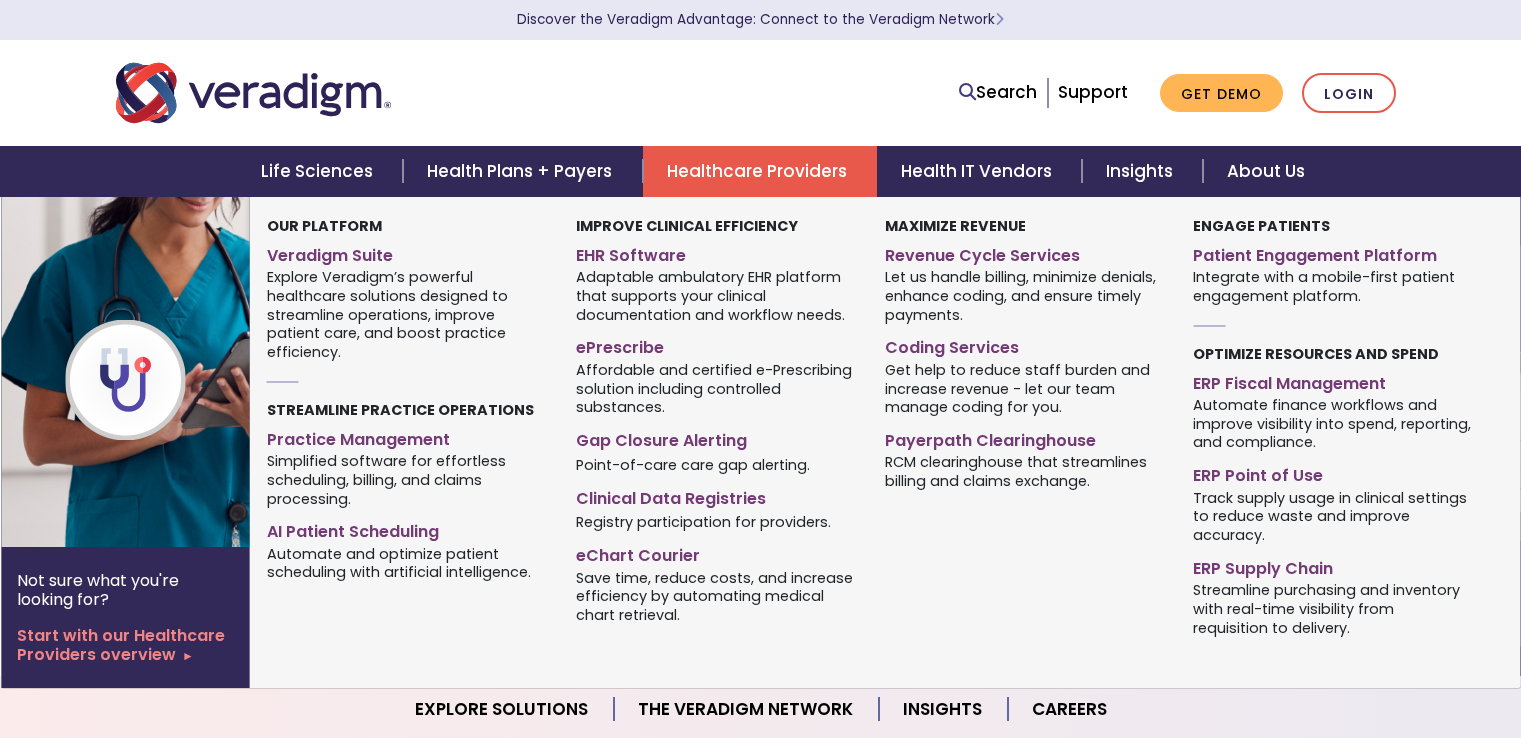 scroll, scrollTop: 0, scrollLeft: 0, axis: both 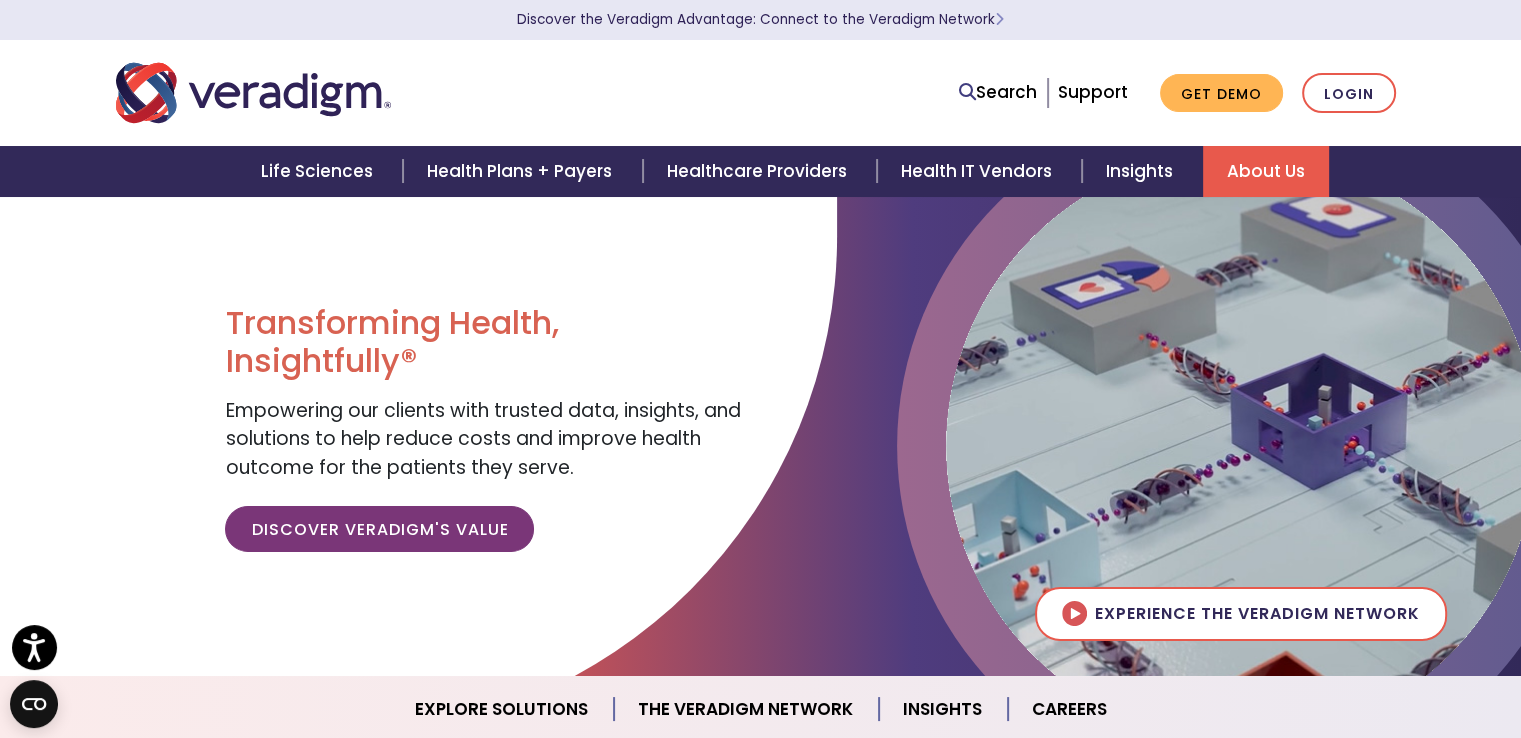 click on "About Us" at bounding box center [1266, 171] 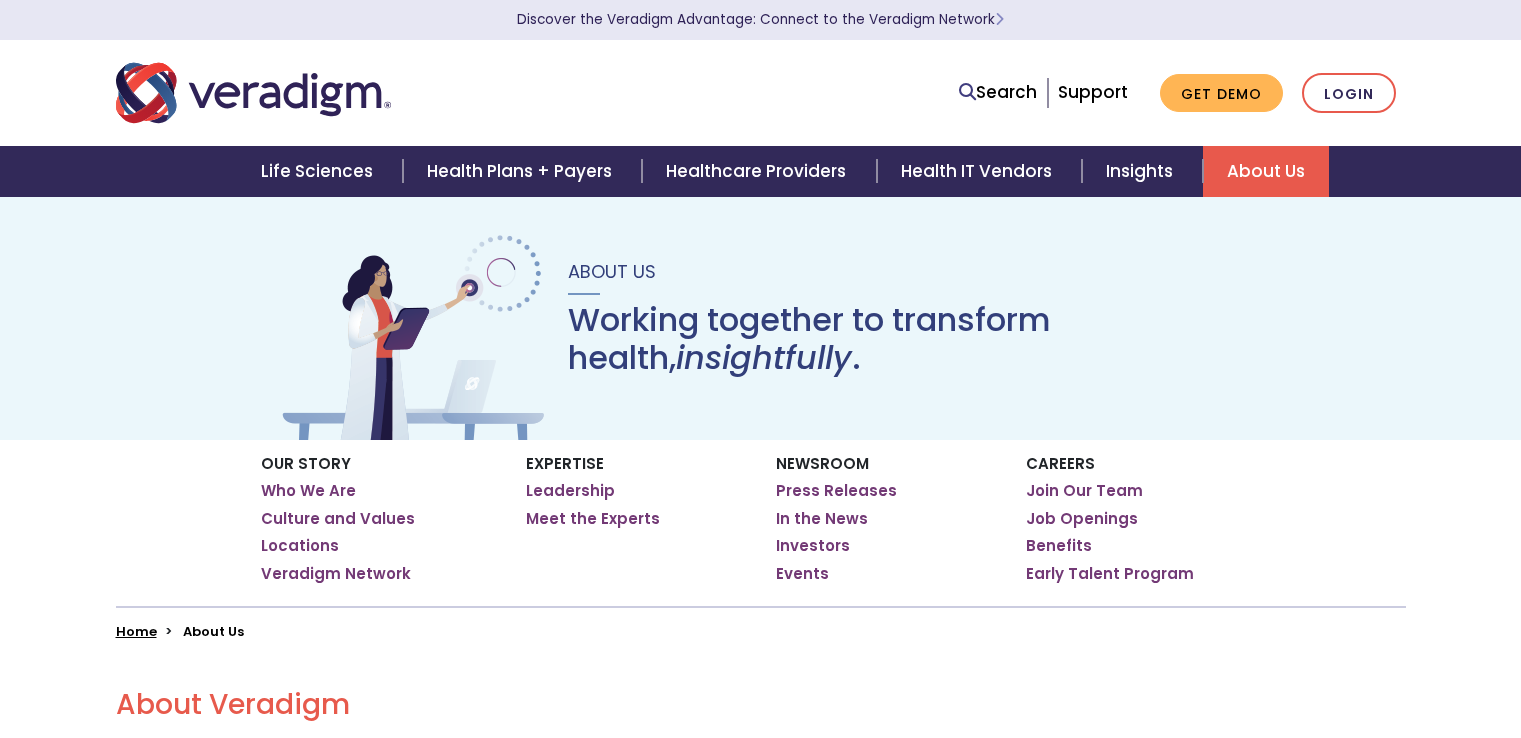 scroll, scrollTop: 0, scrollLeft: 0, axis: both 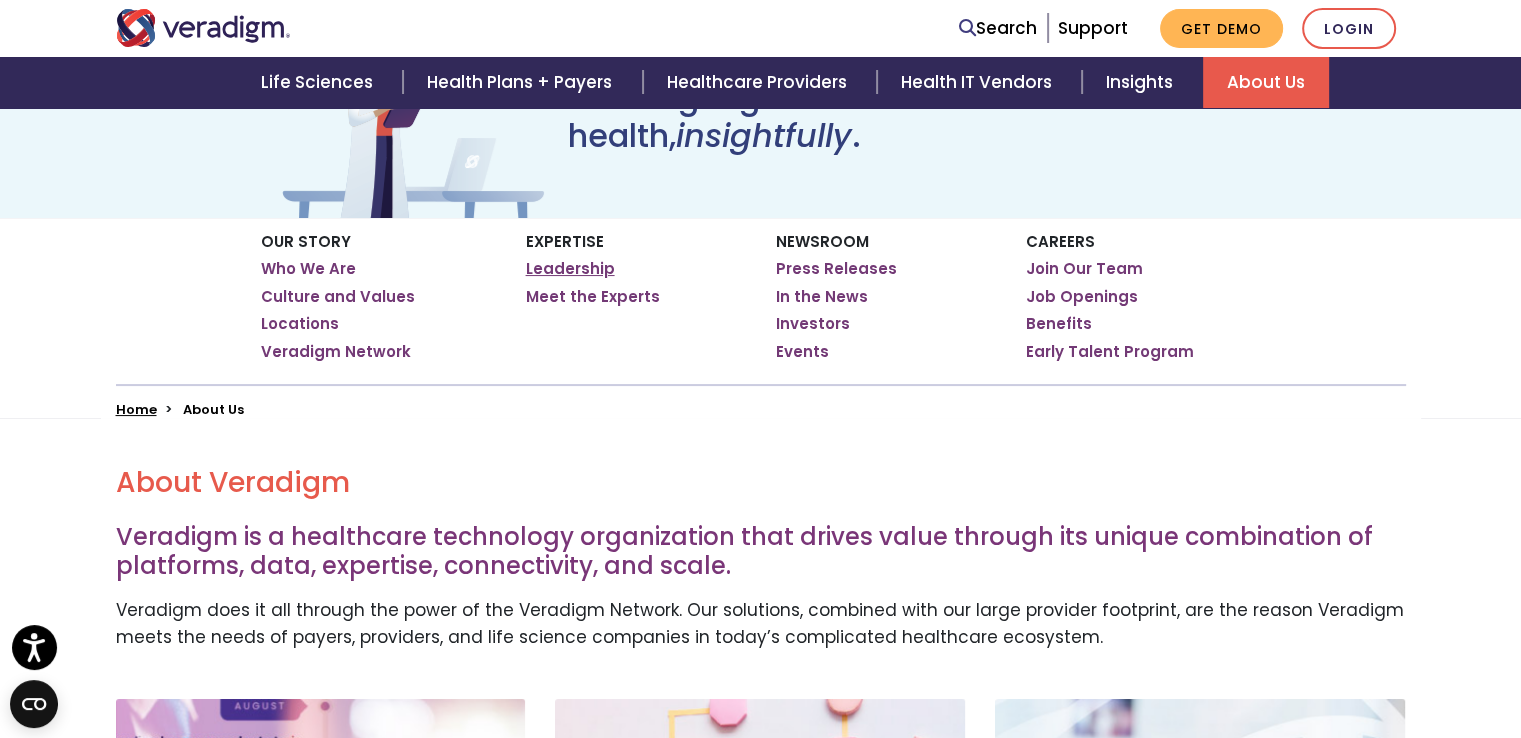 click on "Leadership" at bounding box center (570, 269) 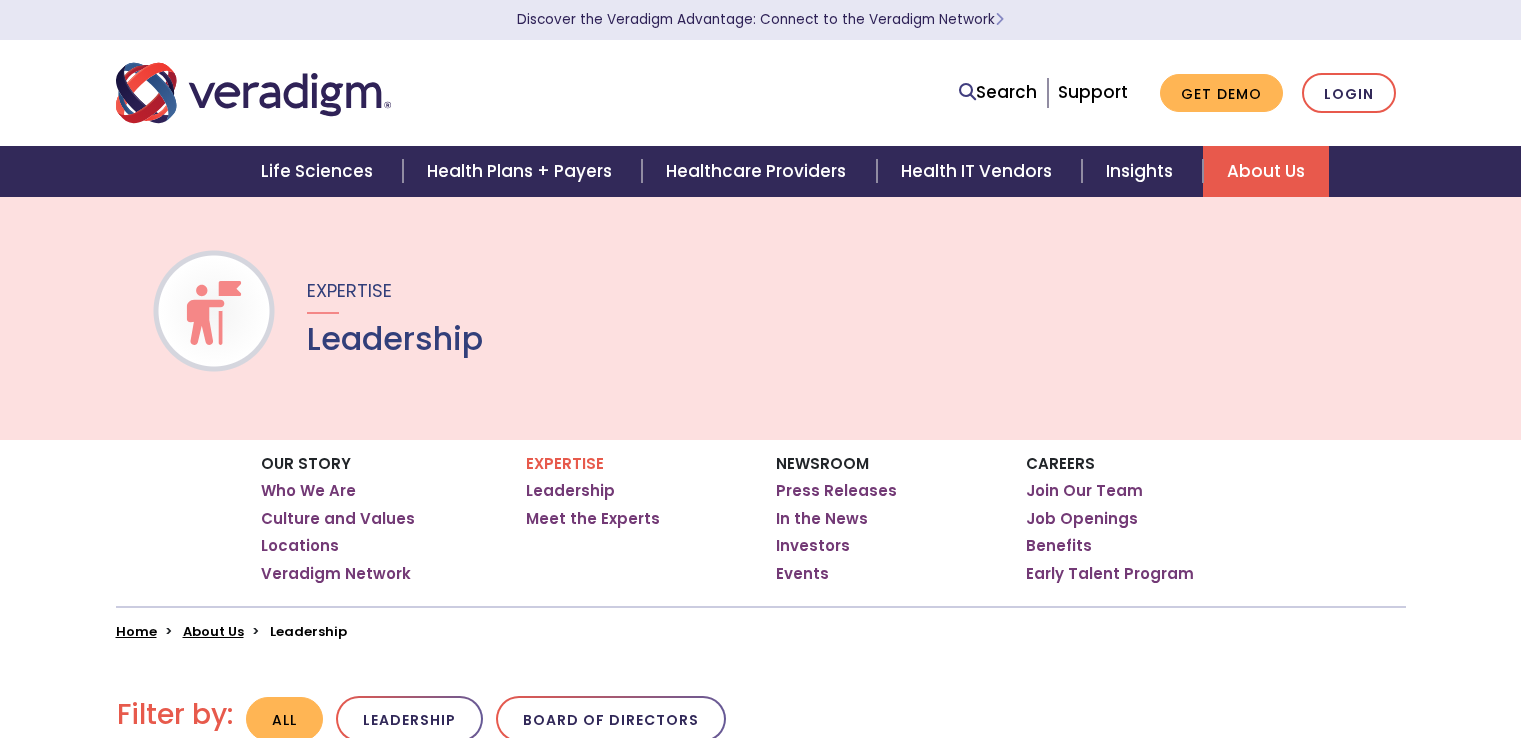 scroll, scrollTop: 0, scrollLeft: 0, axis: both 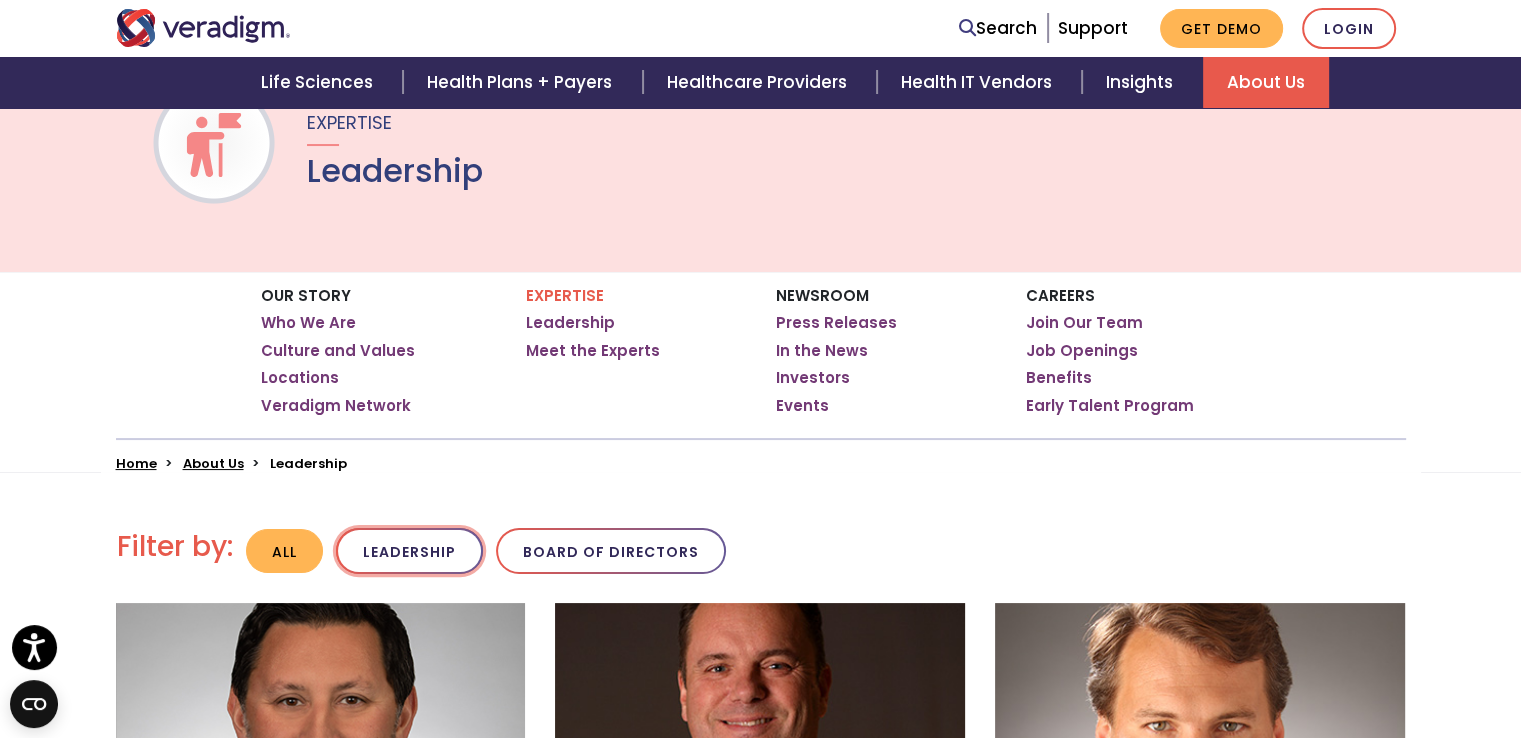 click on "Leadership" at bounding box center (409, 551) 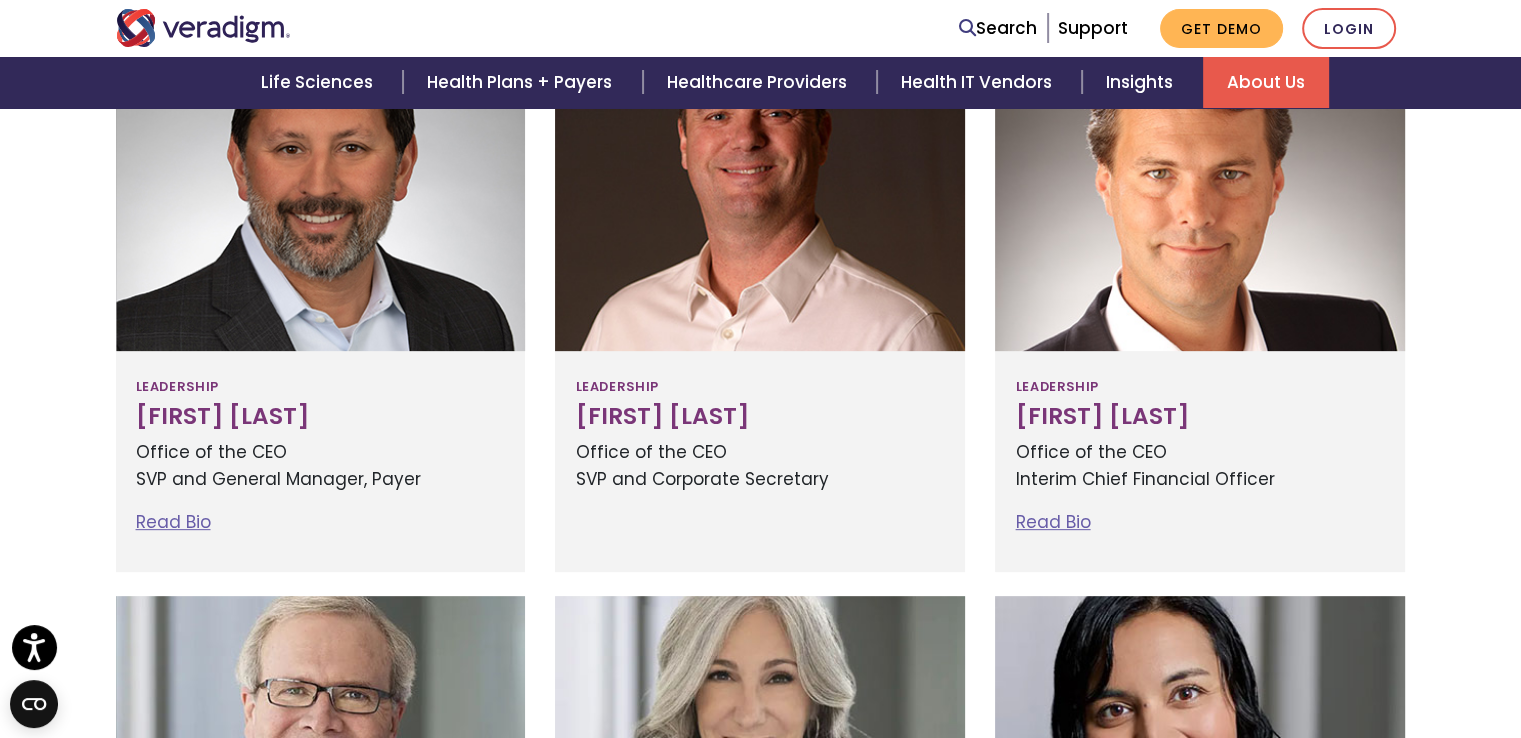 scroll, scrollTop: 63, scrollLeft: 0, axis: vertical 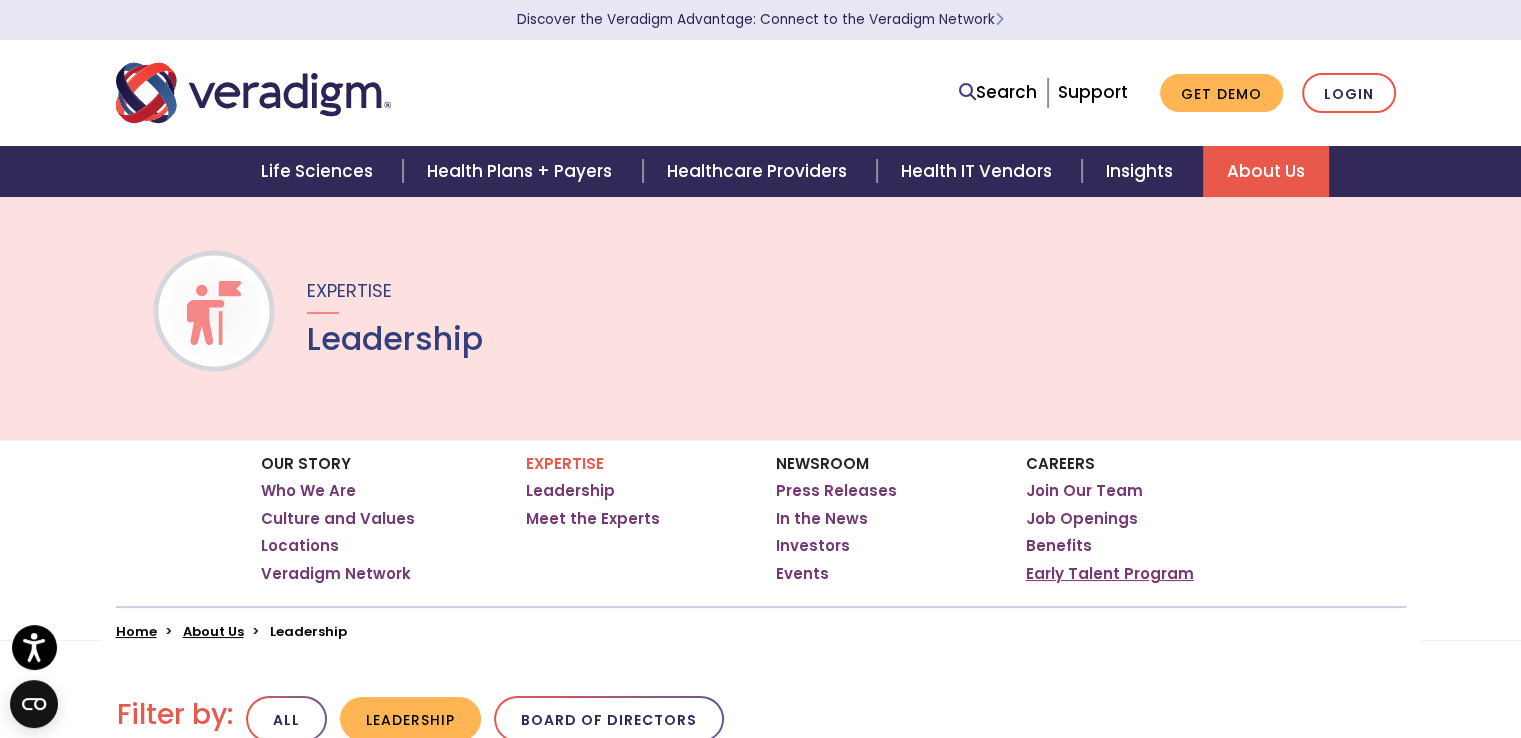 click on "Early Talent Program" at bounding box center [1110, 574] 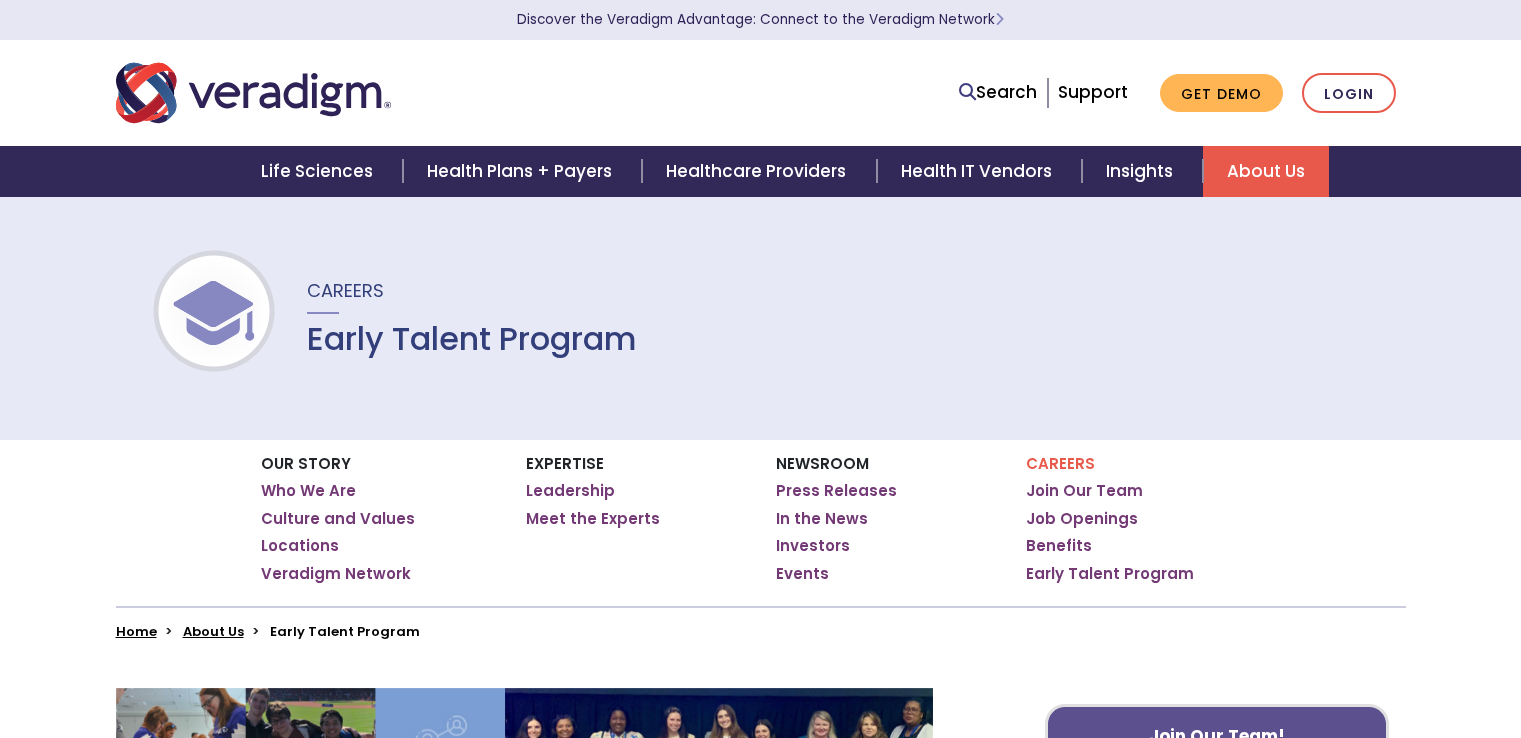 scroll, scrollTop: 0, scrollLeft: 0, axis: both 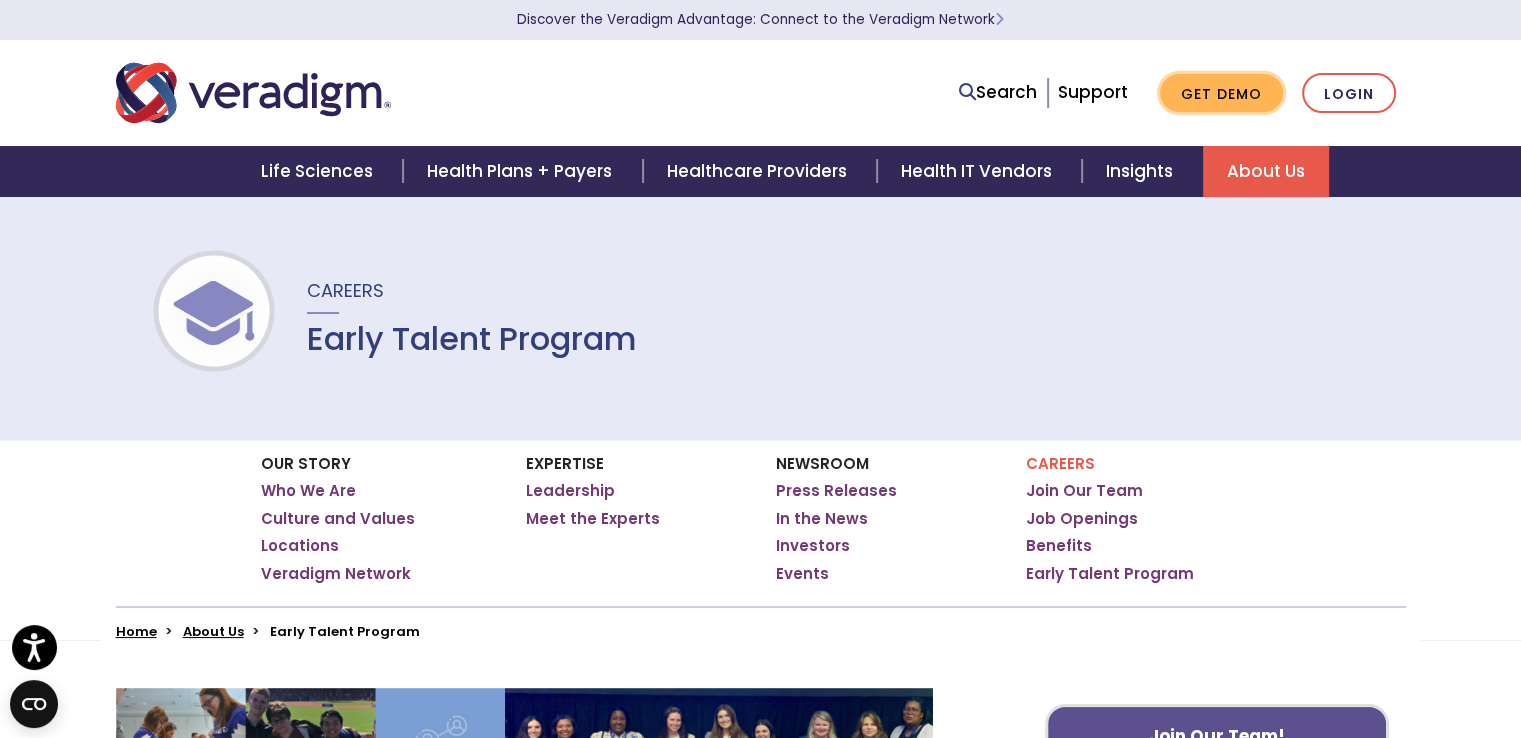 click on "Get Demo" at bounding box center (1221, 93) 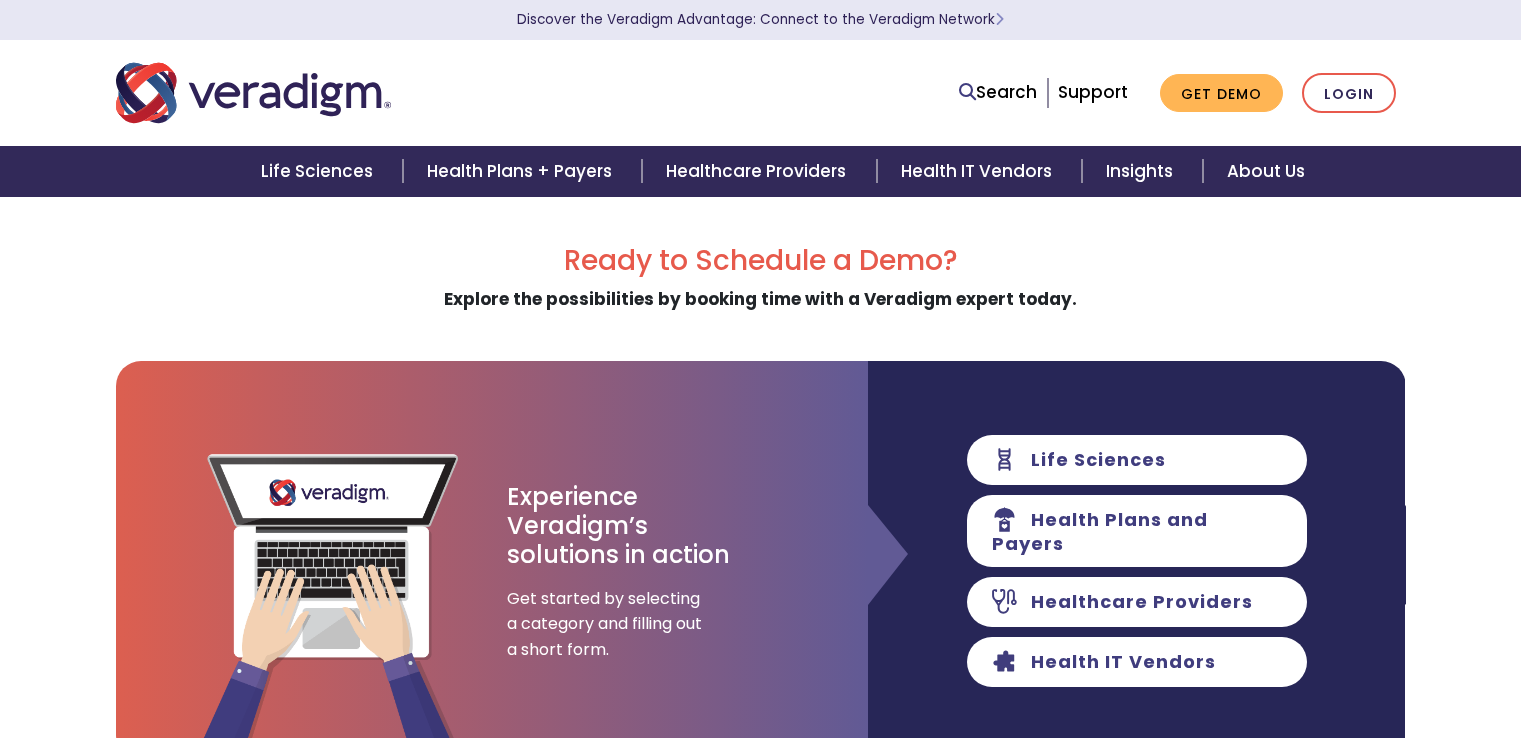 scroll, scrollTop: 0, scrollLeft: 0, axis: both 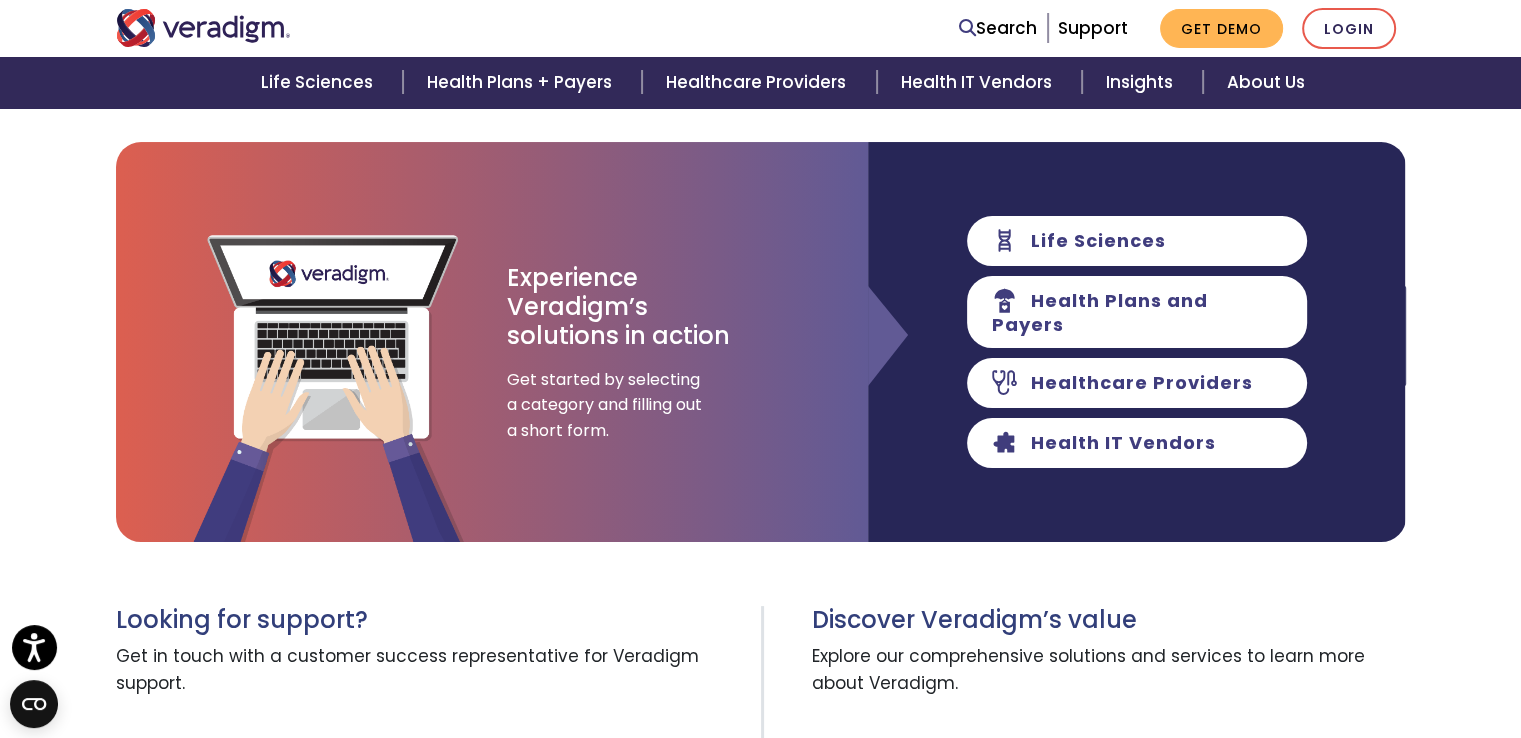 click at bounding box center (203, 28) 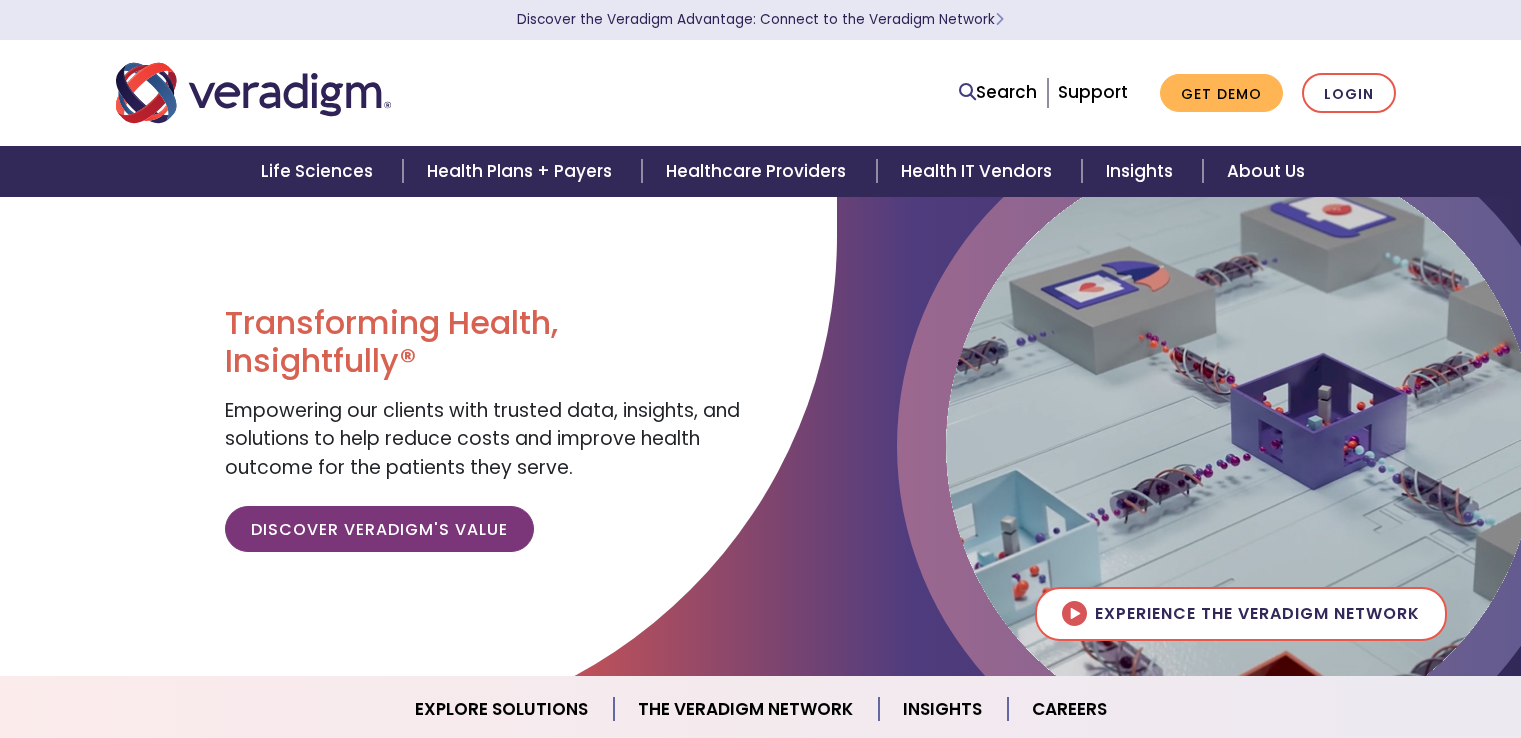 scroll, scrollTop: 0, scrollLeft: 0, axis: both 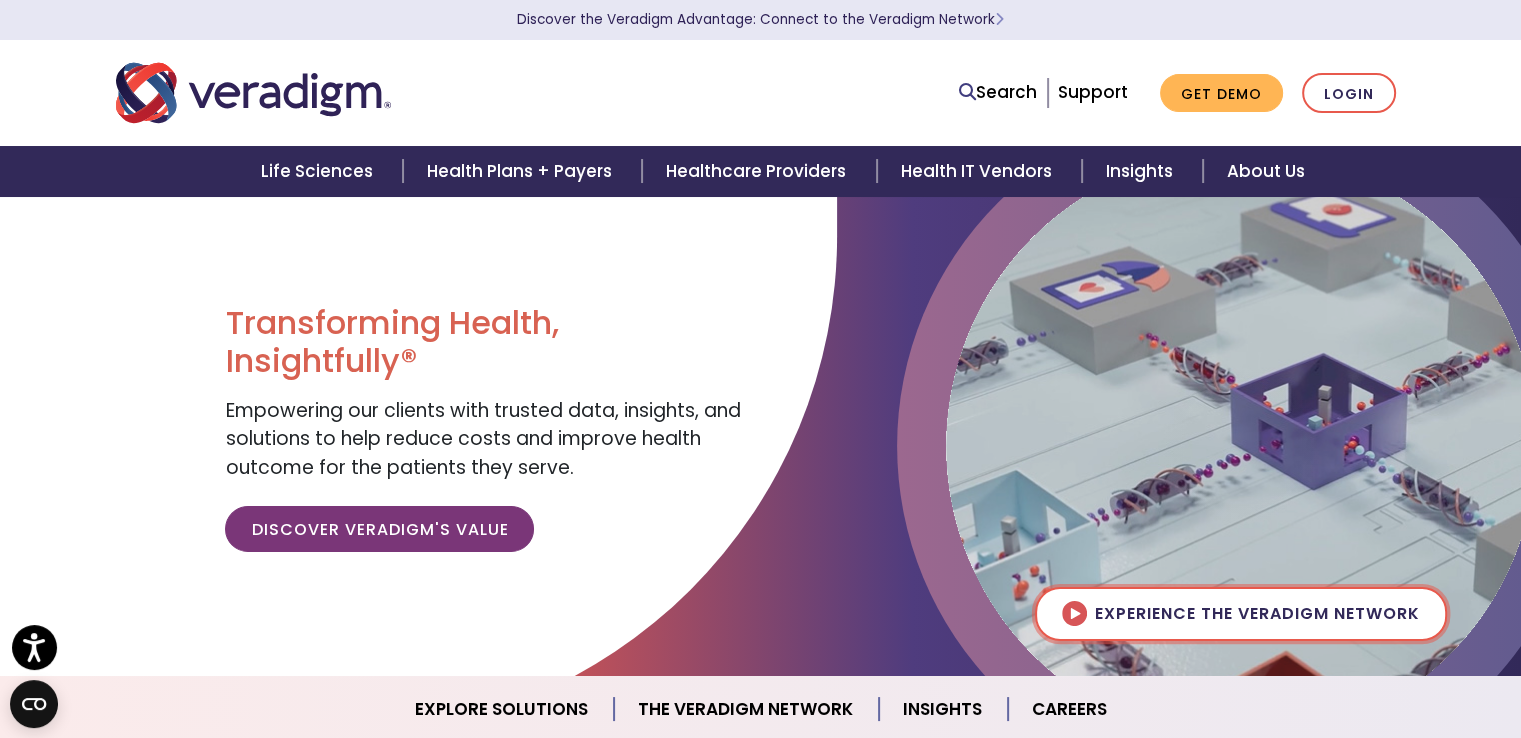 click at bounding box center (1241, 446) 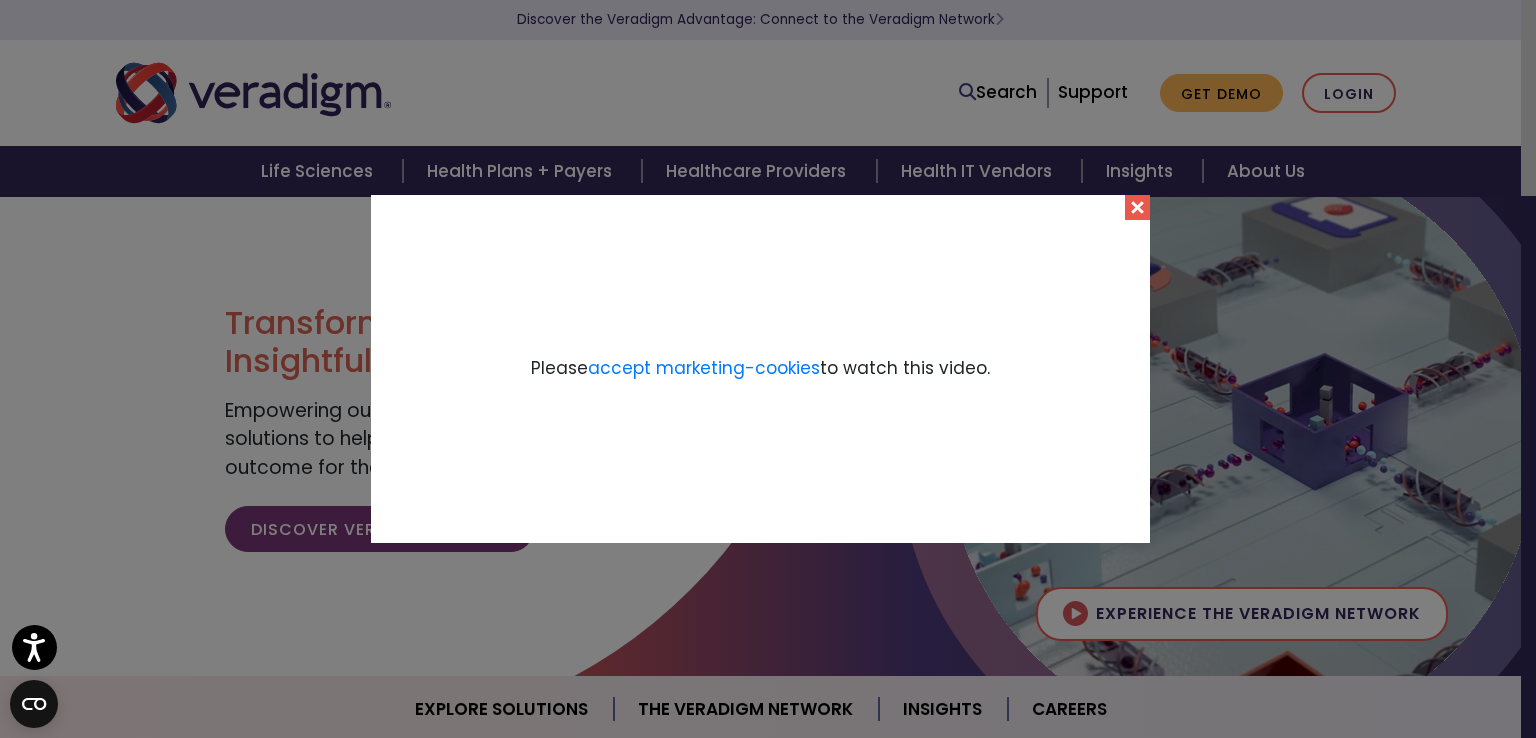 click on "Please
accept marketing-cookies
to watch this video." at bounding box center [760, 368] 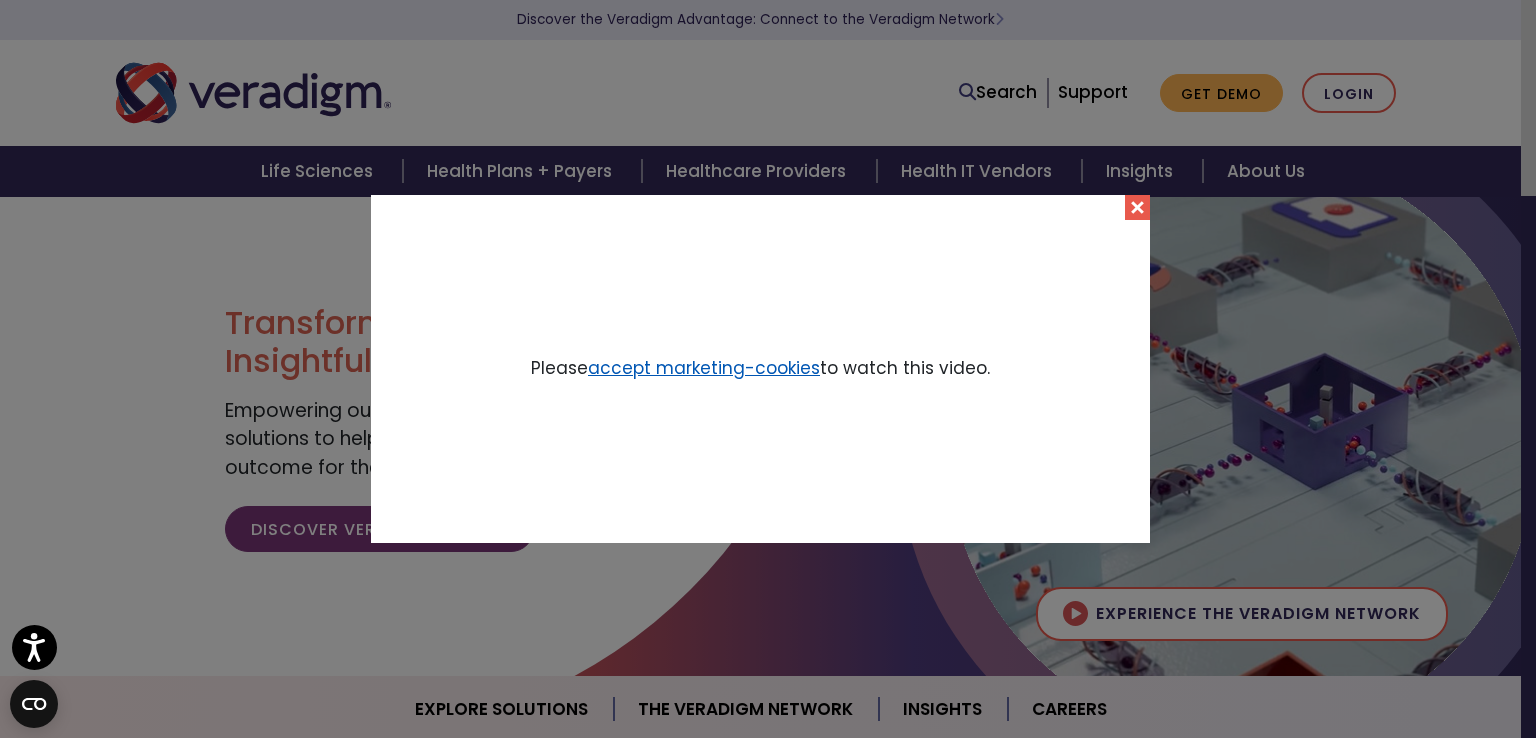 click on "accept marketing-cookies" at bounding box center [704, 368] 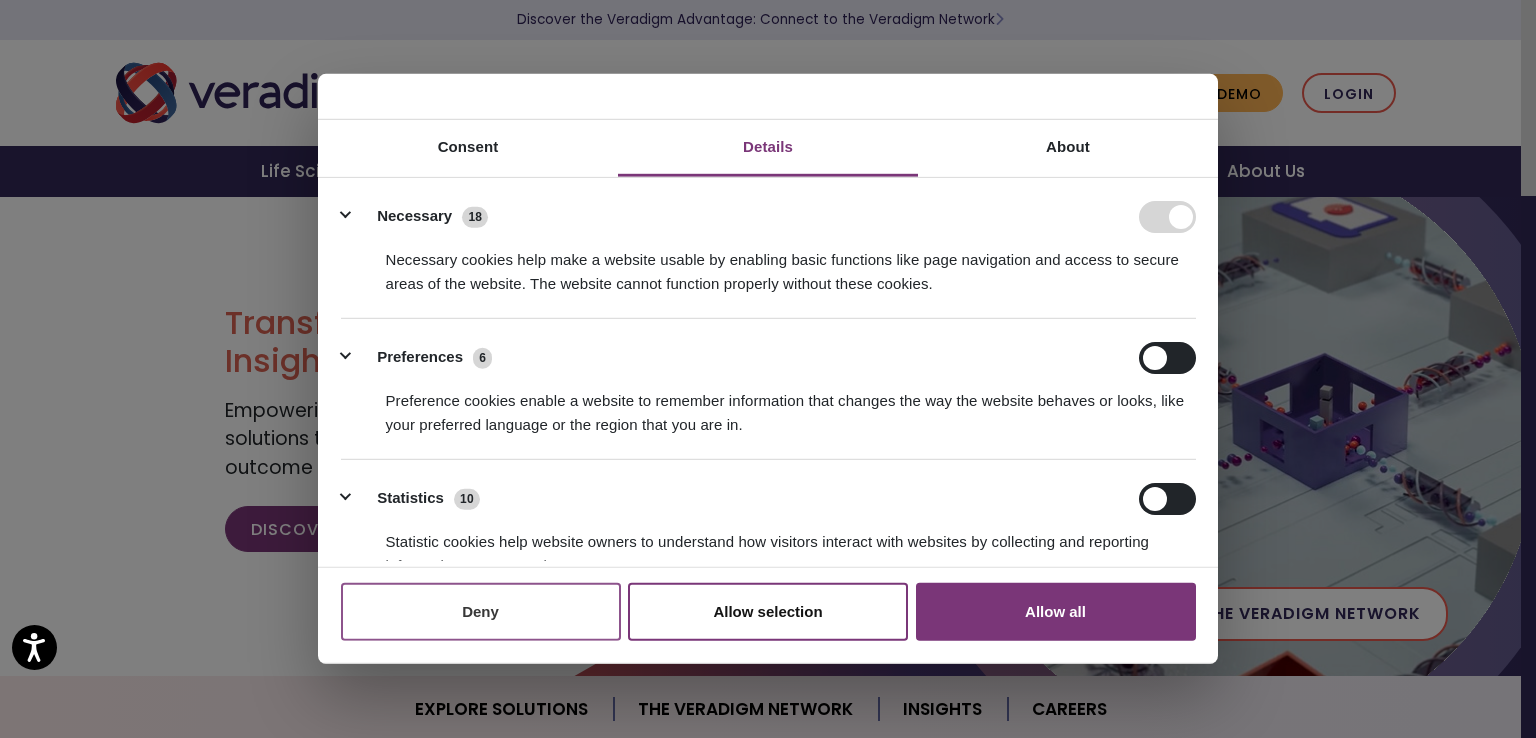 click on "Deny" at bounding box center [481, 612] 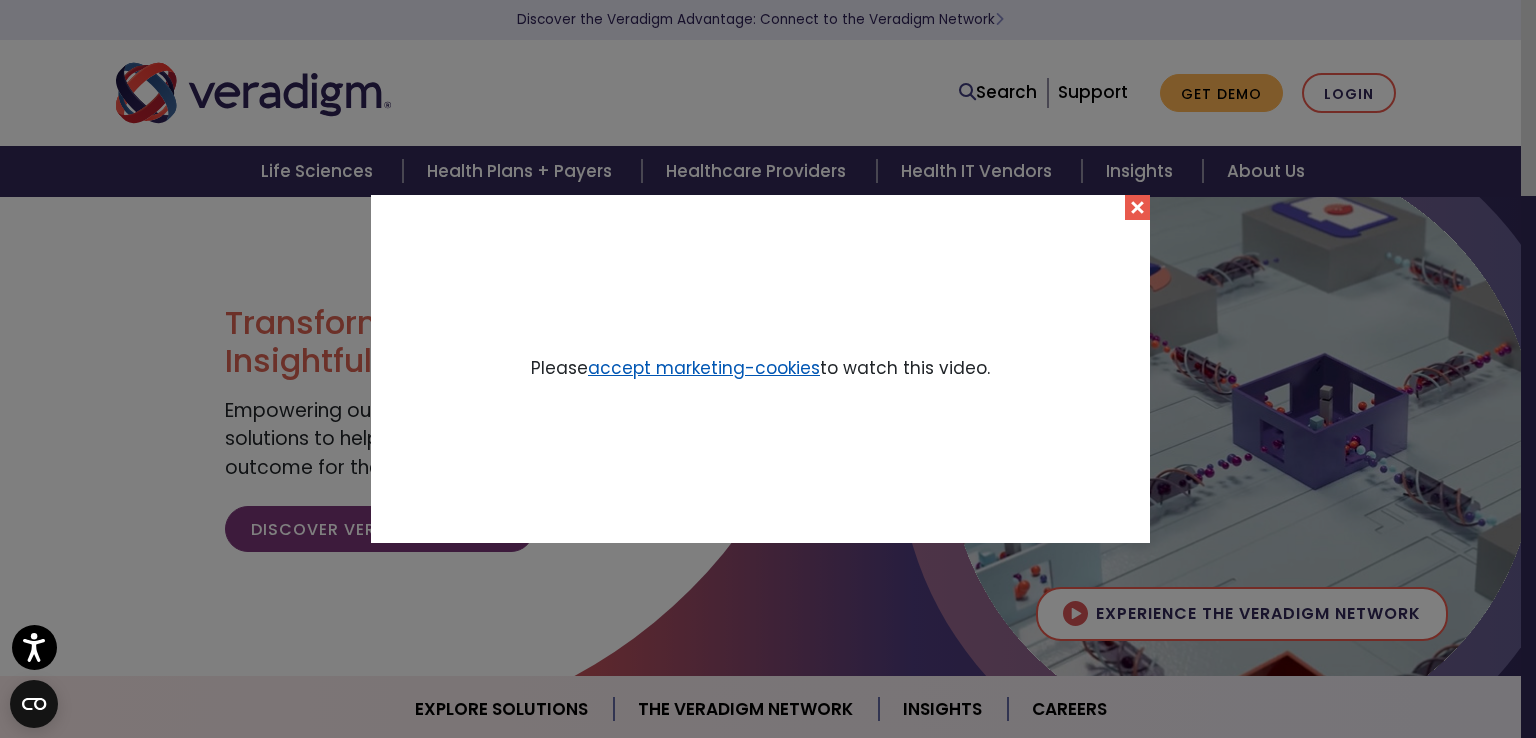 click on "accept marketing-cookies" at bounding box center (704, 368) 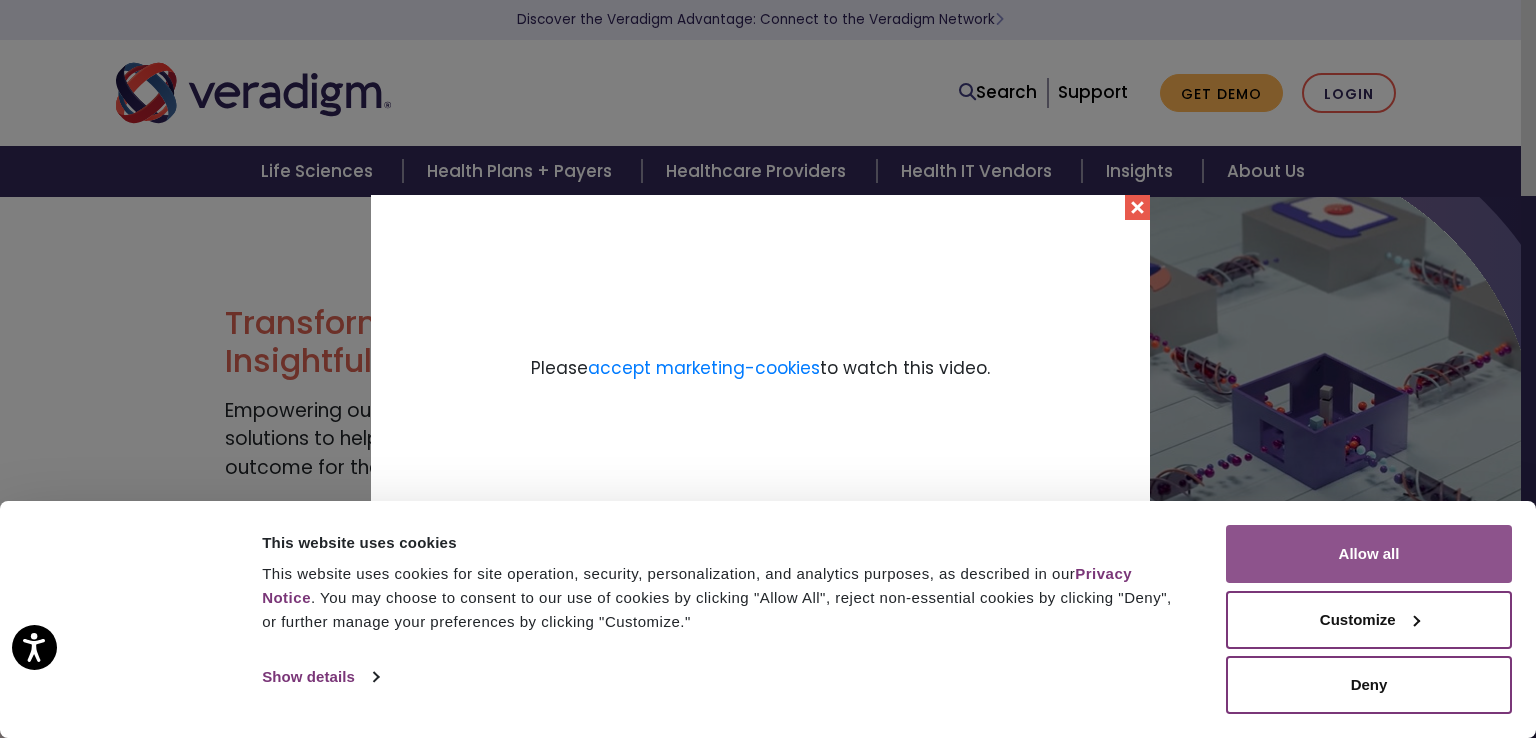 click on "Allow all" at bounding box center [1369, 554] 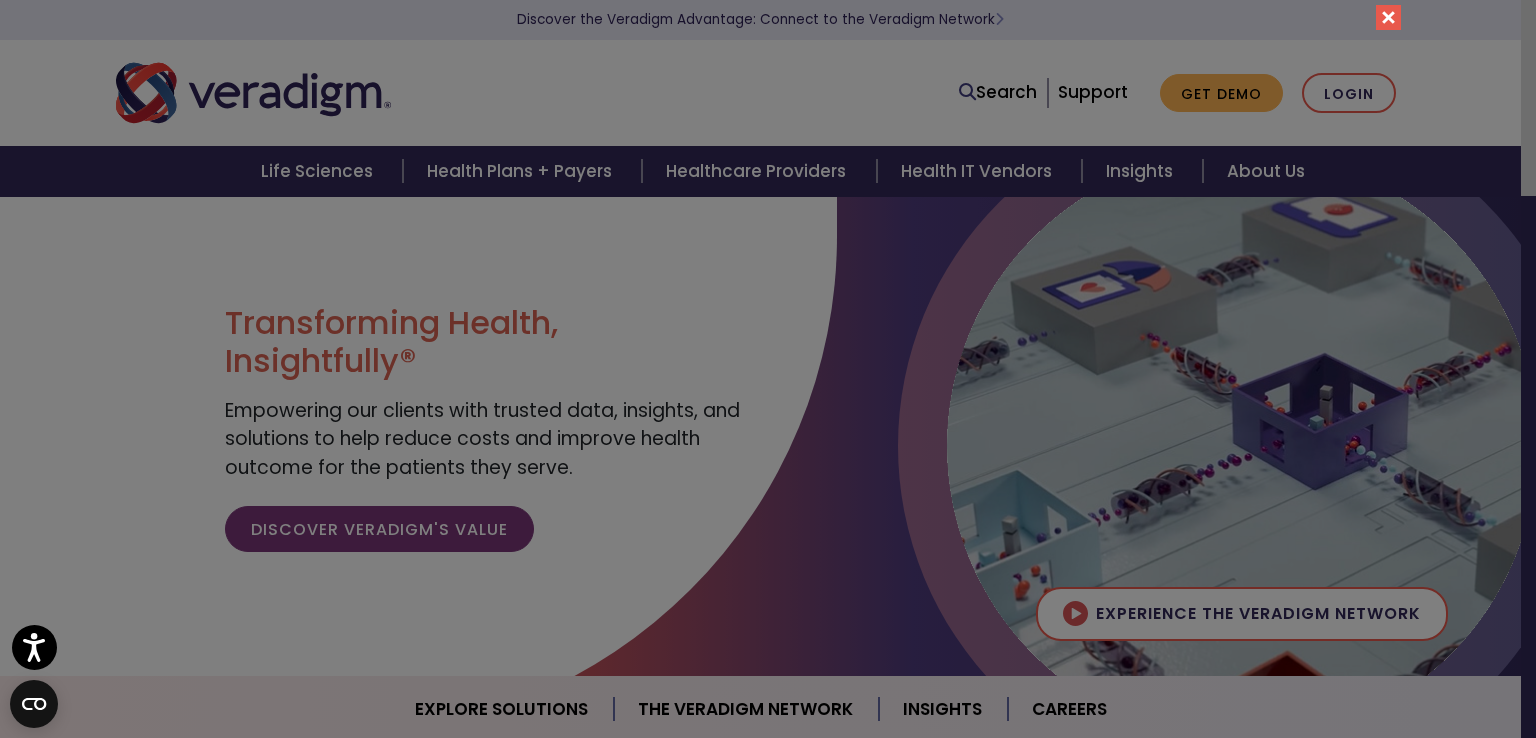 click at bounding box center [1388, 17] 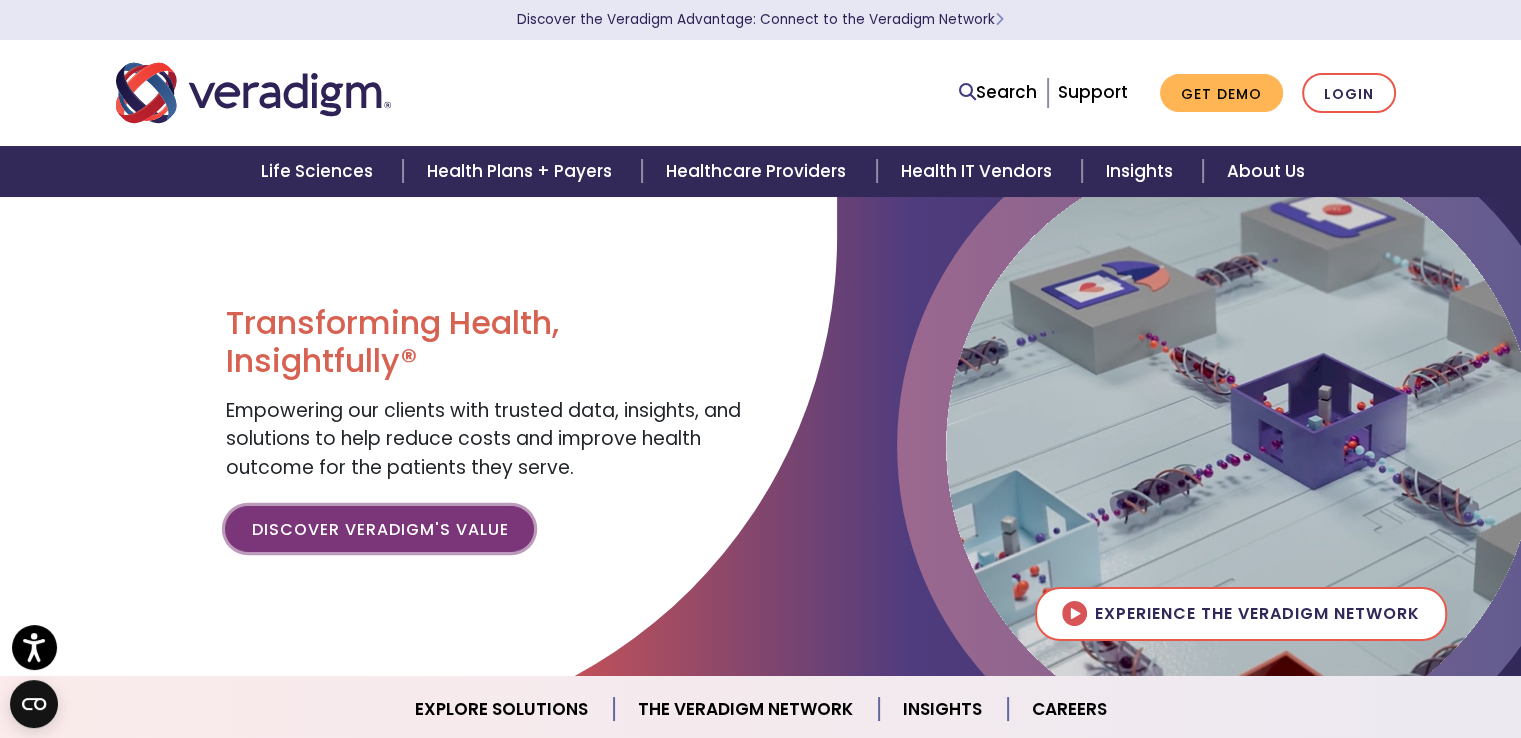 click on "Discover Veradigm's Value" at bounding box center (379, 529) 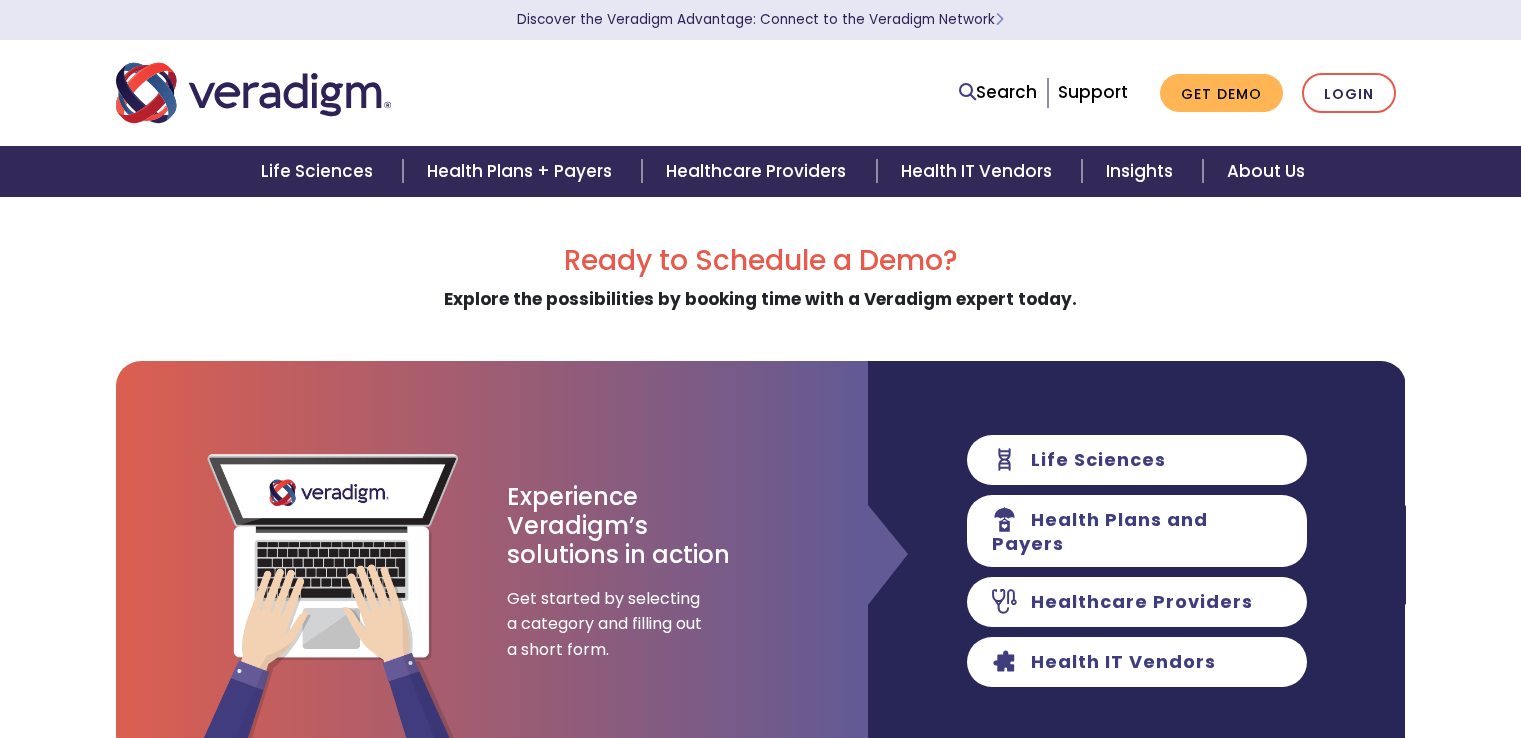 scroll, scrollTop: 0, scrollLeft: 0, axis: both 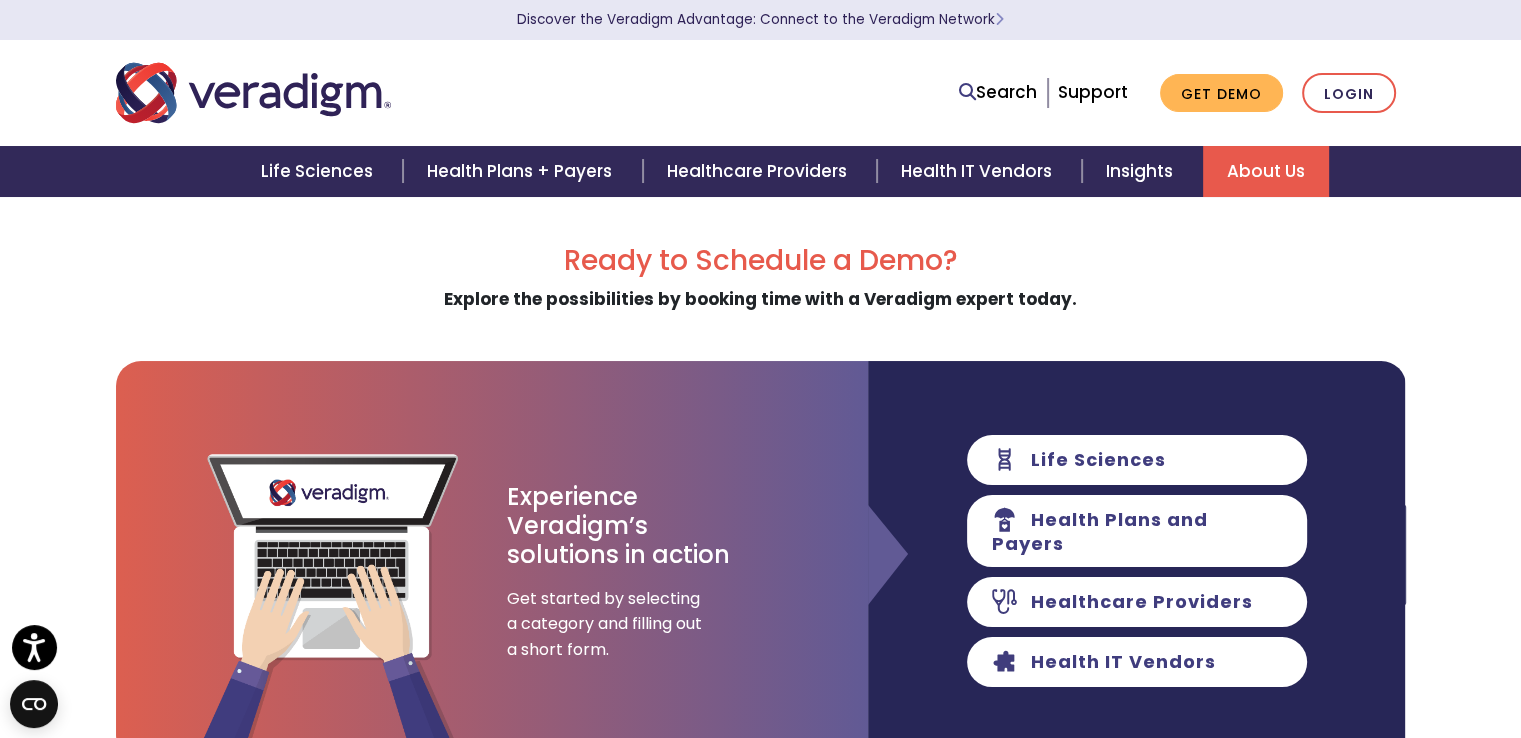 click on "About Us" at bounding box center (1266, 171) 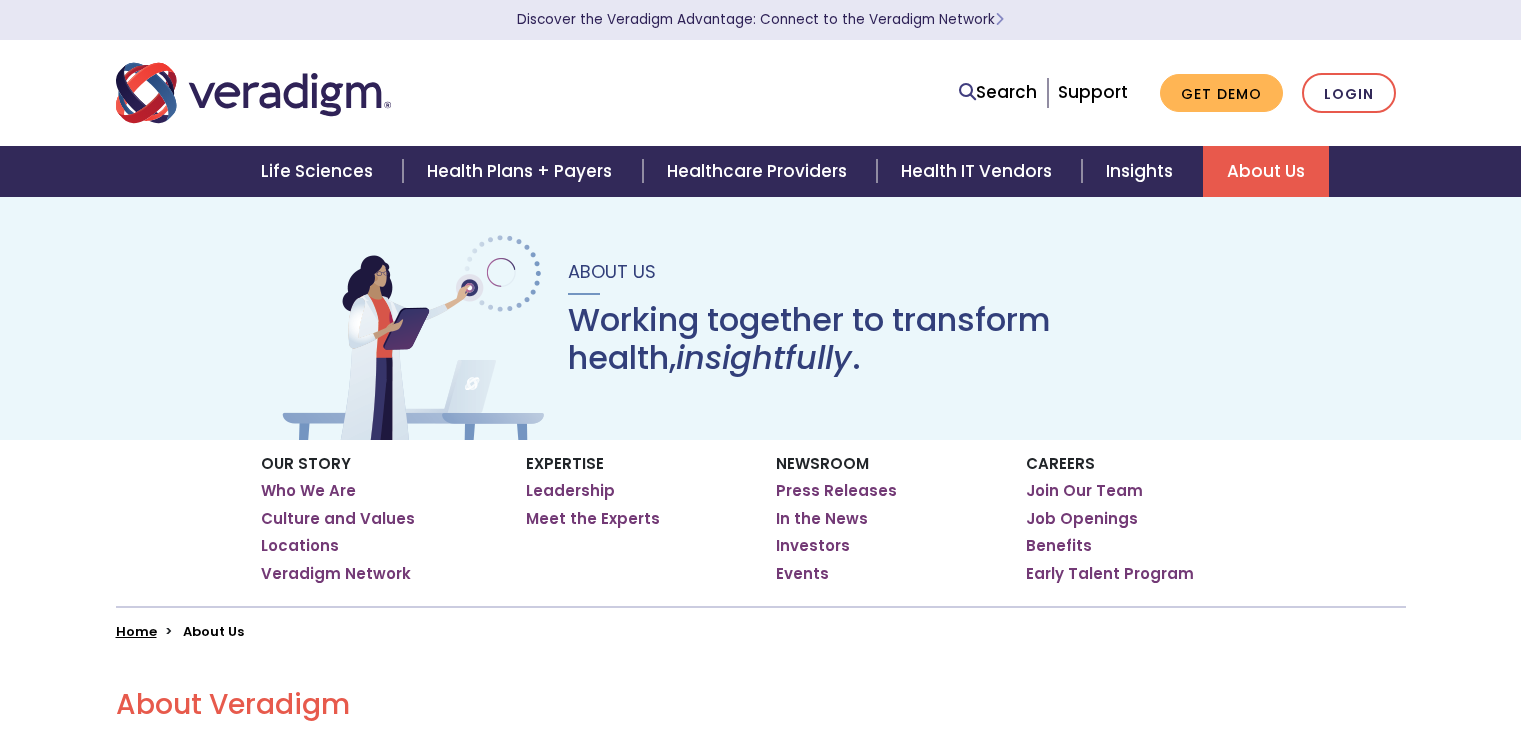 scroll, scrollTop: 0, scrollLeft: 0, axis: both 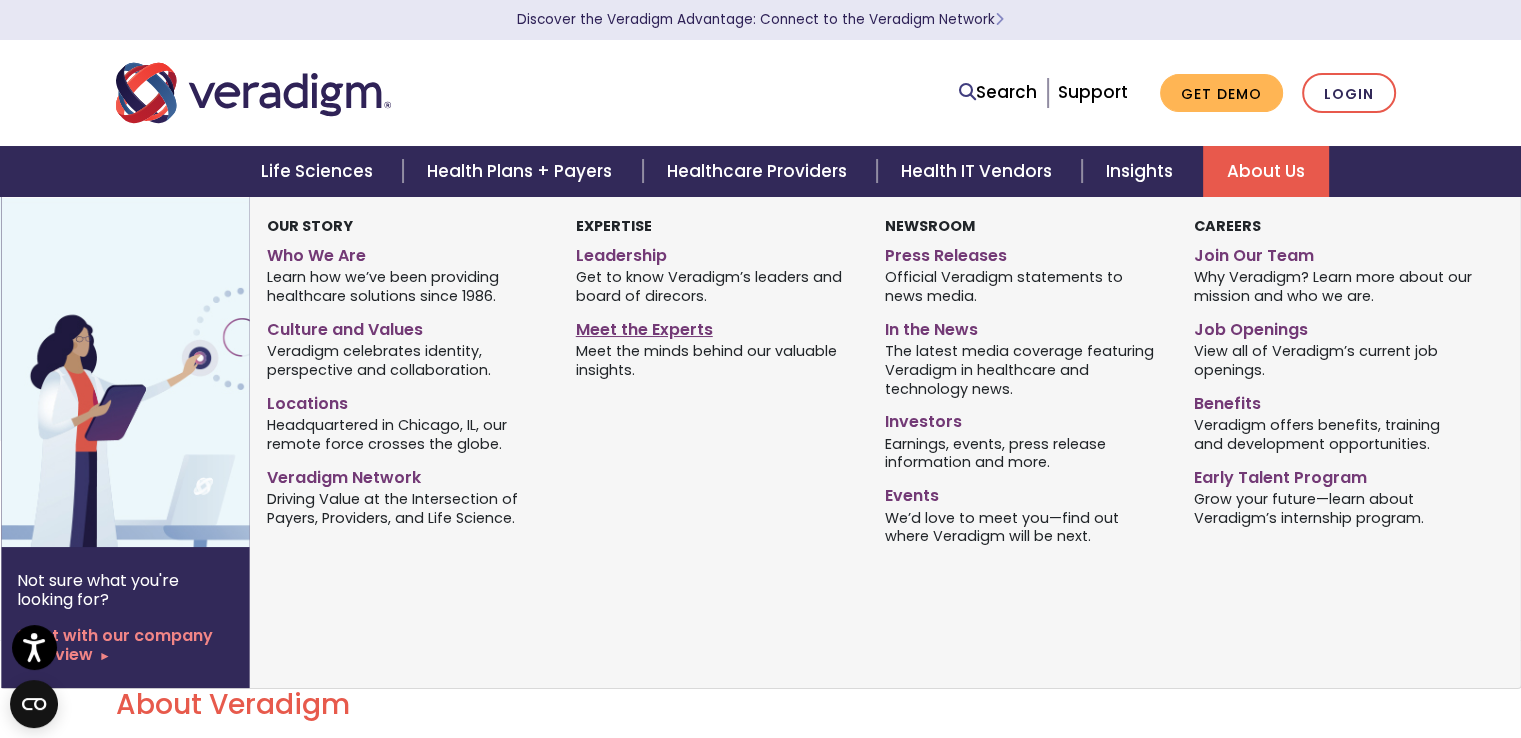 click on "Meet the Experts" at bounding box center (715, 326) 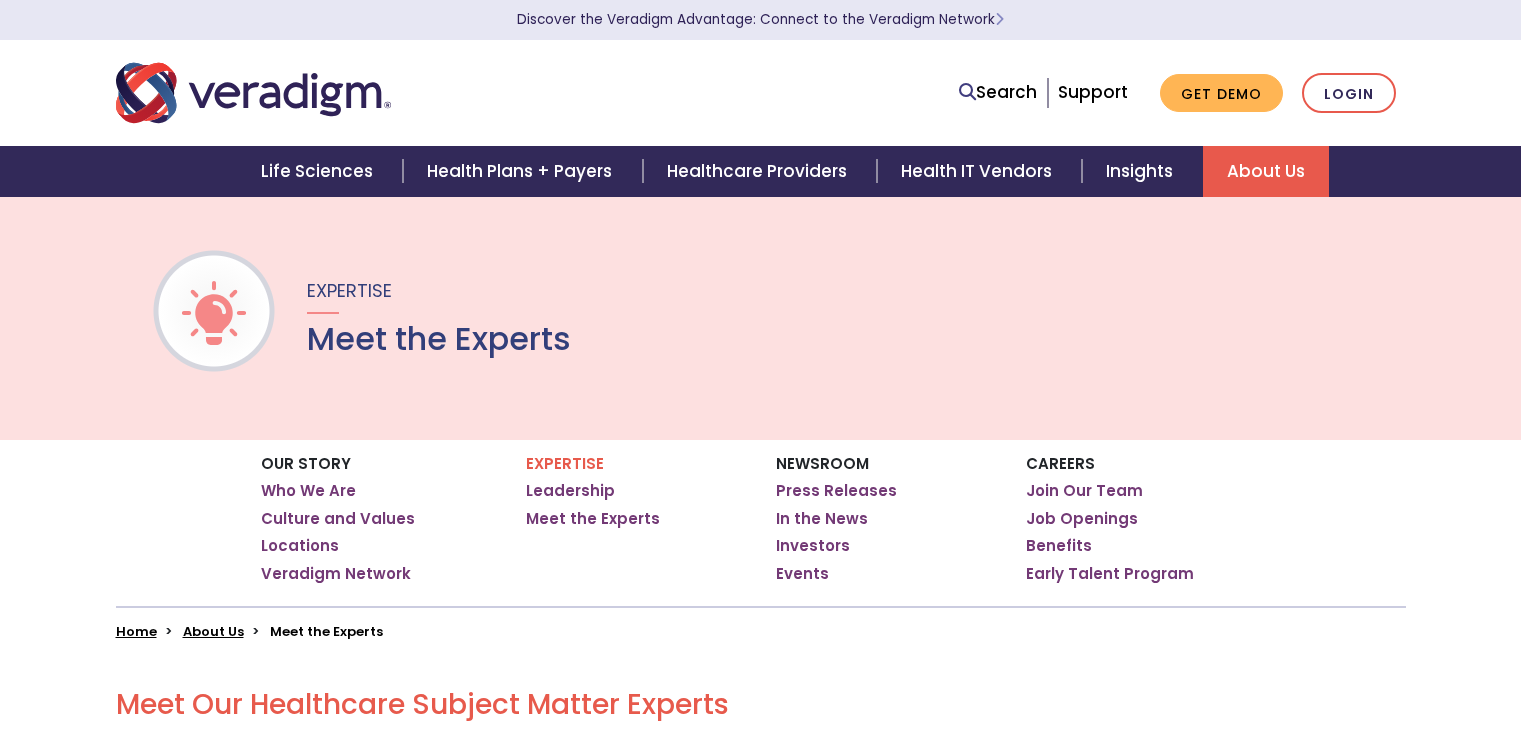 scroll, scrollTop: 0, scrollLeft: 0, axis: both 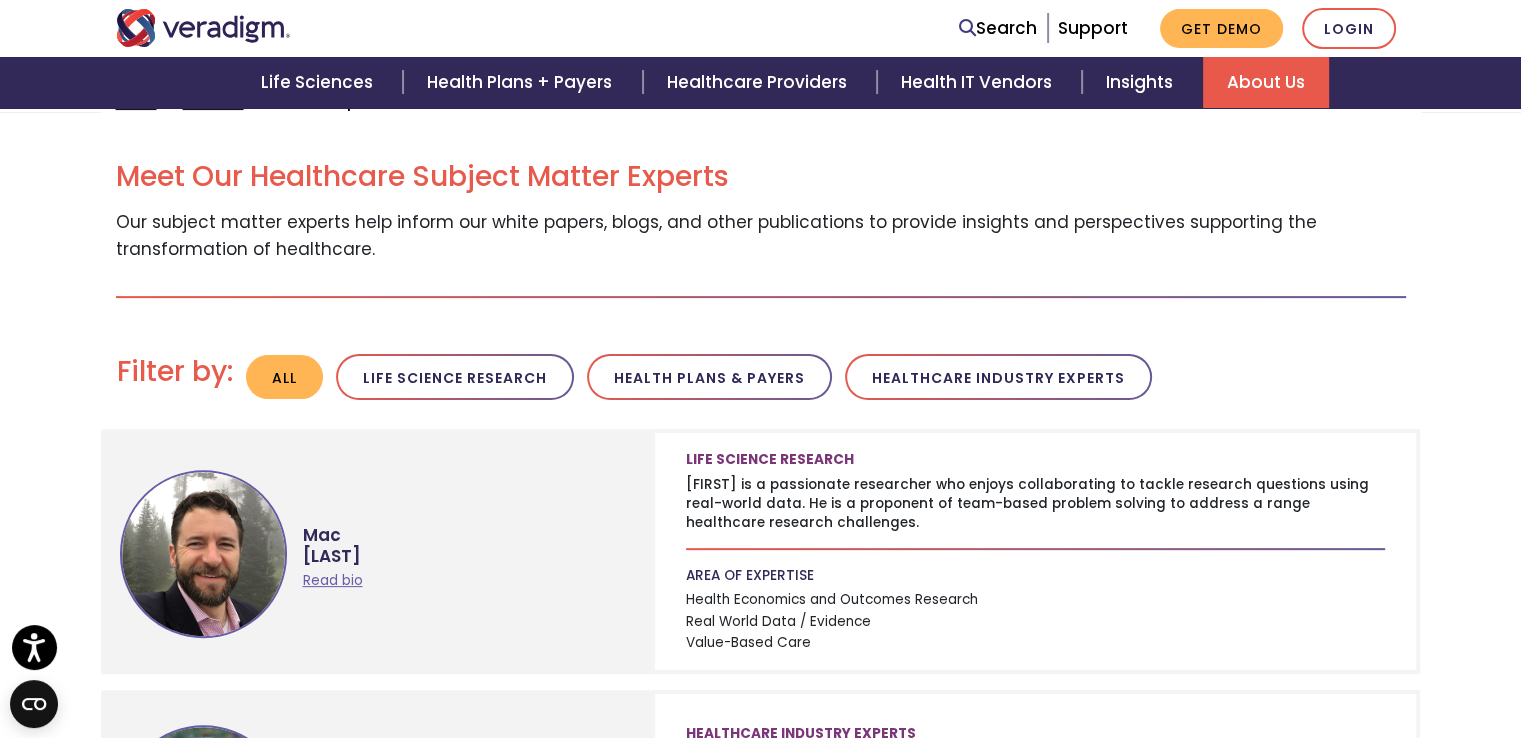 drag, startPoint x: 1528, startPoint y: 101, endPoint x: 1445, endPoint y: 205, distance: 133.06013 